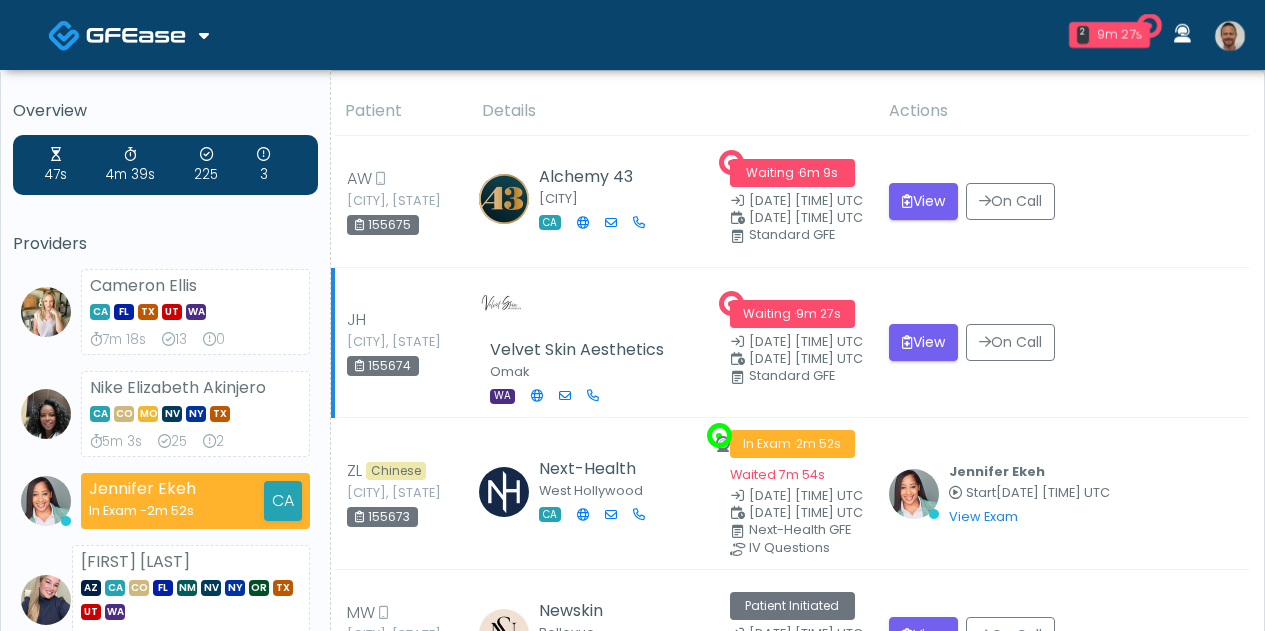 scroll, scrollTop: 0, scrollLeft: 0, axis: both 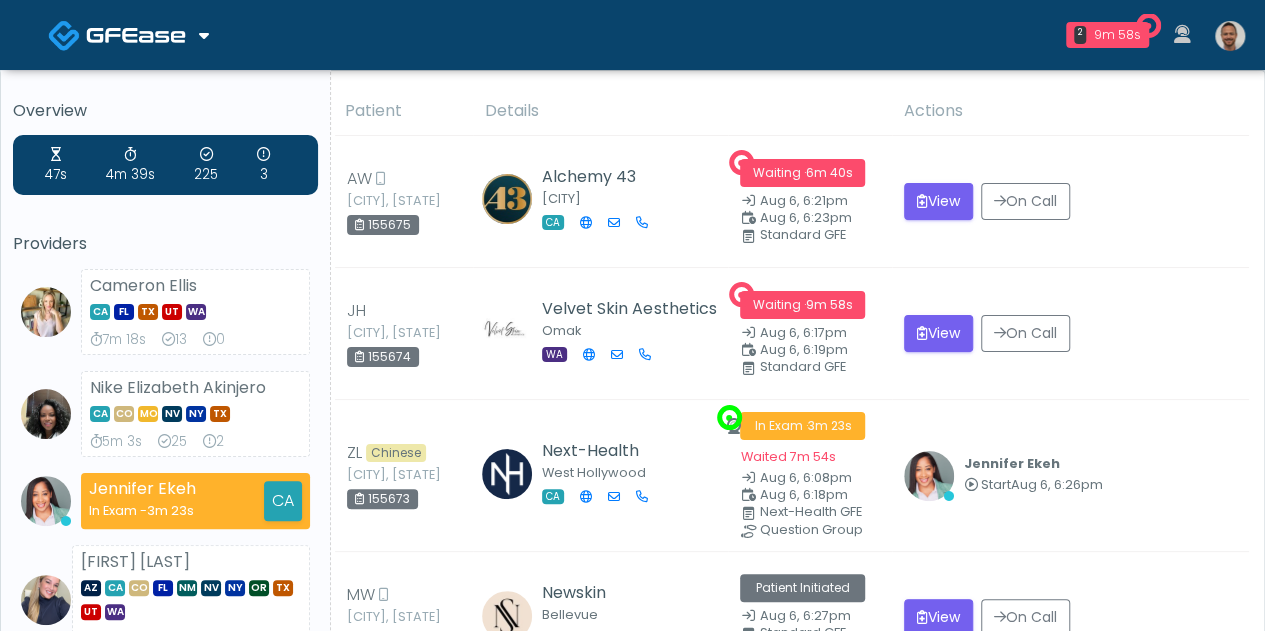 click at bounding box center [1230, 36] 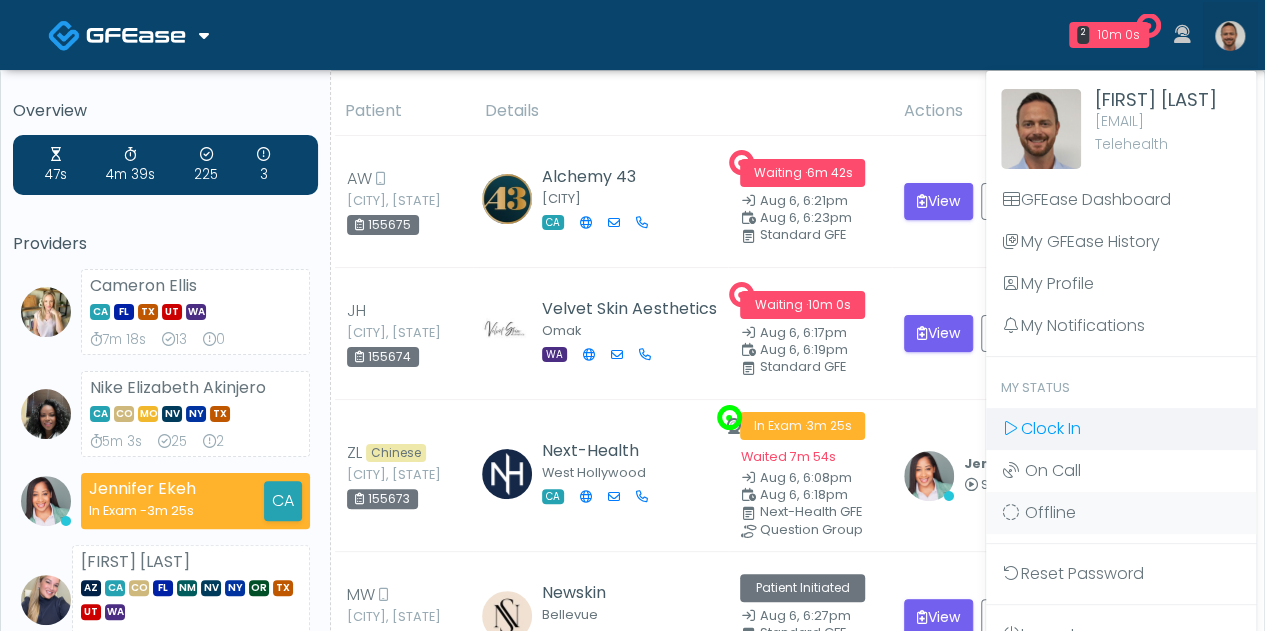 click on "Clock In" at bounding box center [1121, 429] 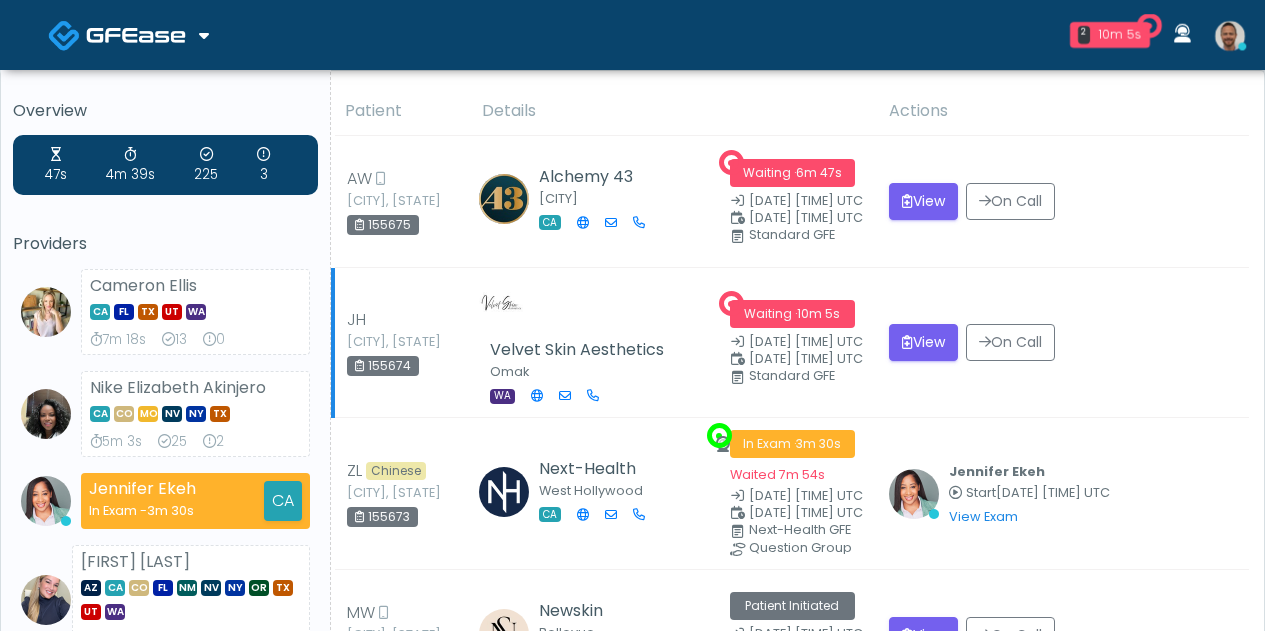 scroll, scrollTop: 0, scrollLeft: 0, axis: both 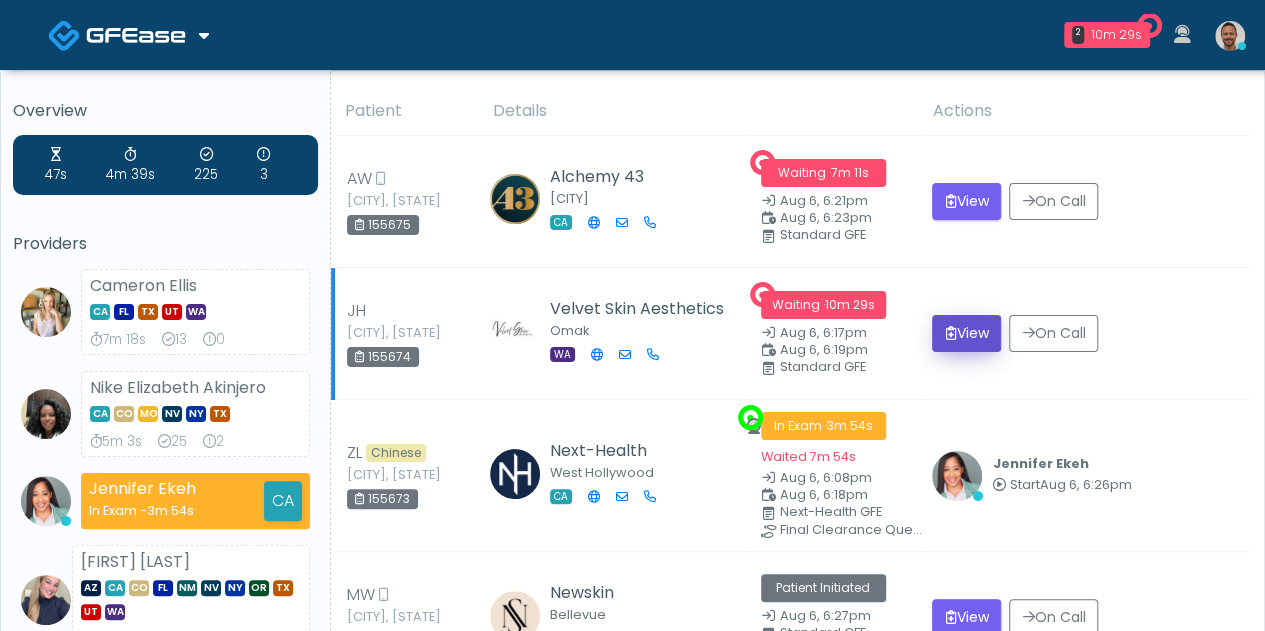 click at bounding box center (950, 333) 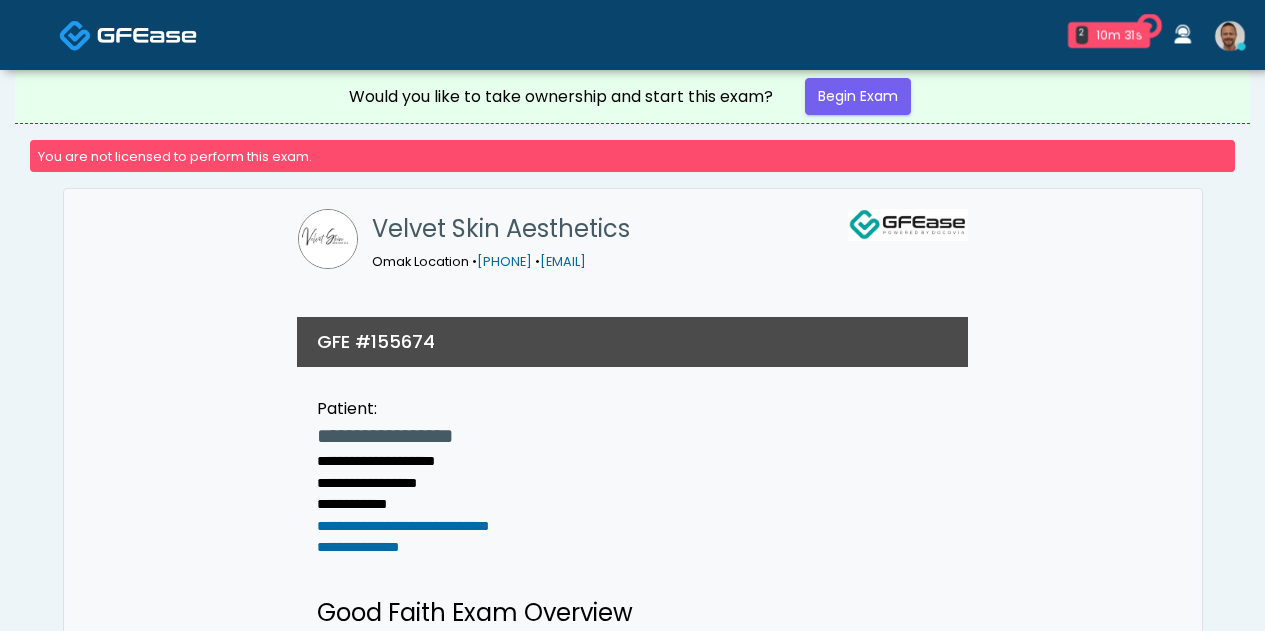 scroll, scrollTop: 0, scrollLeft: 0, axis: both 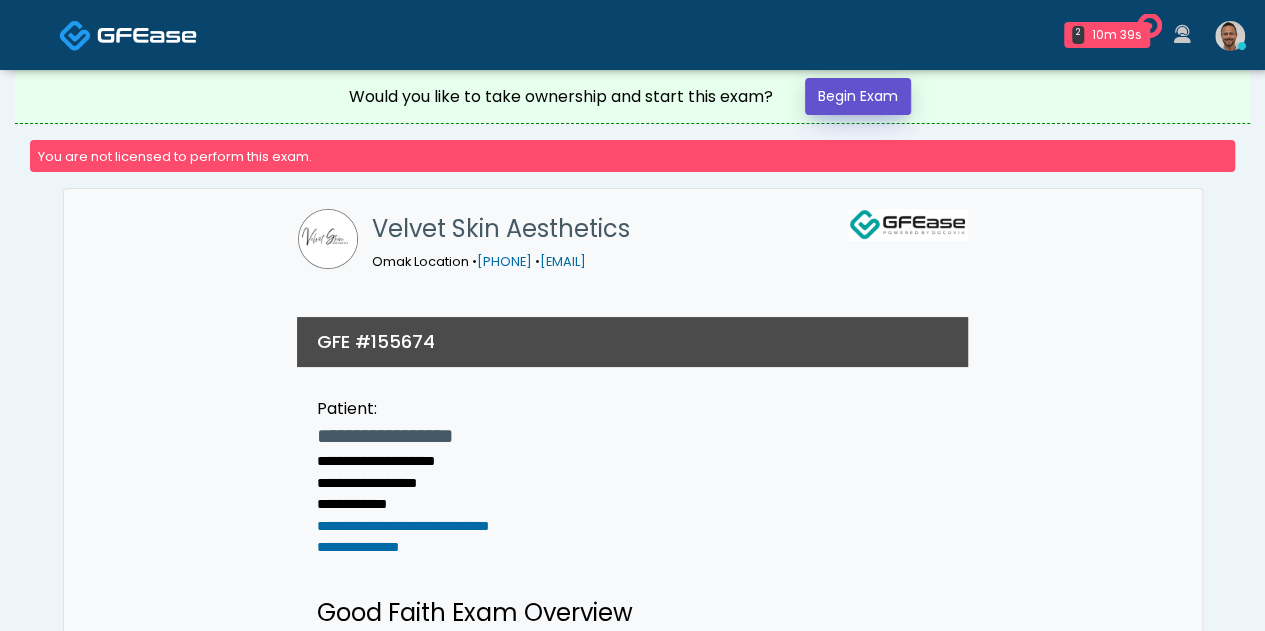 click on "Begin Exam" at bounding box center (858, 96) 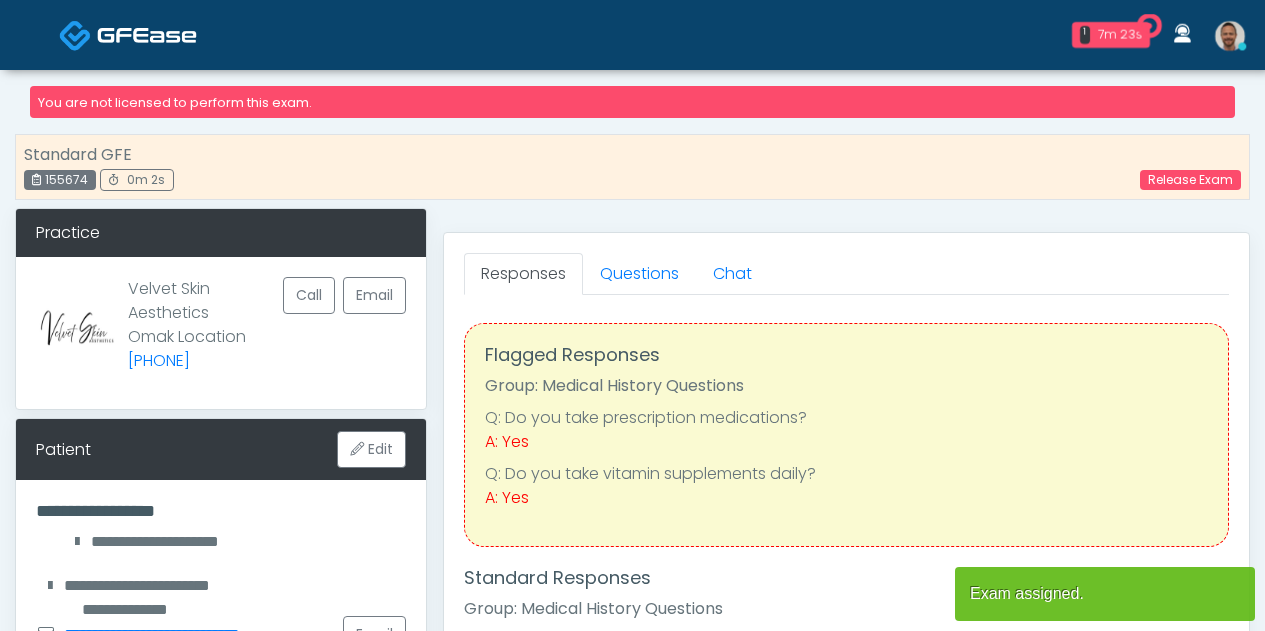 scroll, scrollTop: 0, scrollLeft: 0, axis: both 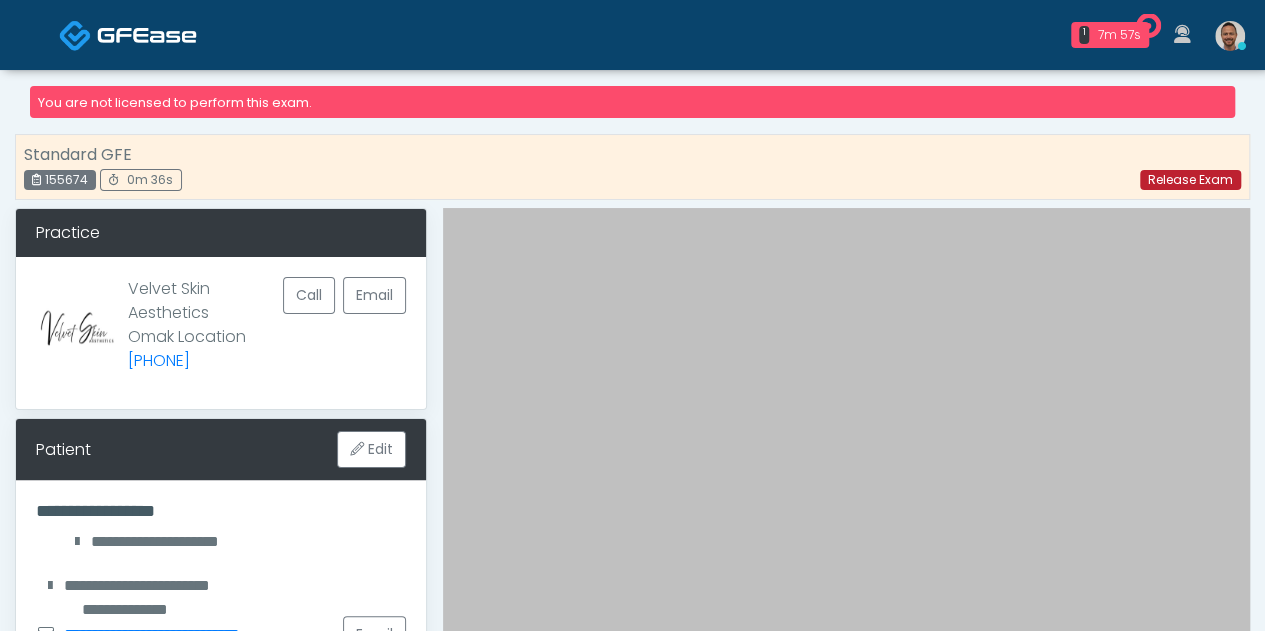click on "Release Exam" at bounding box center [1190, 180] 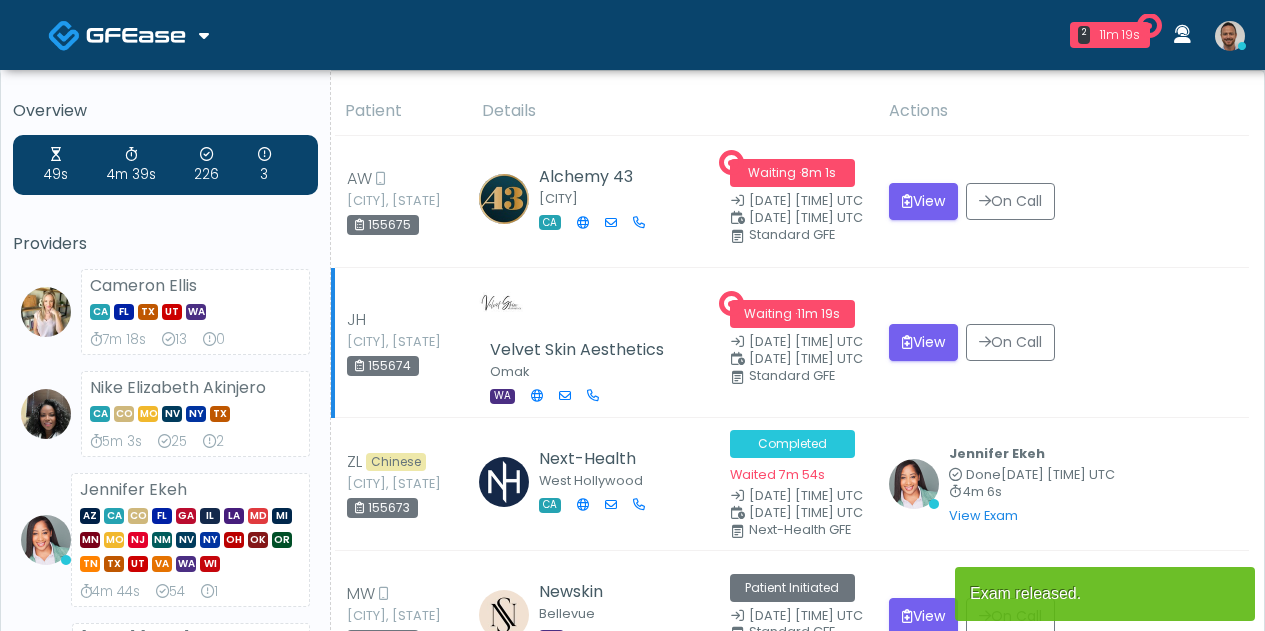 scroll, scrollTop: 0, scrollLeft: 0, axis: both 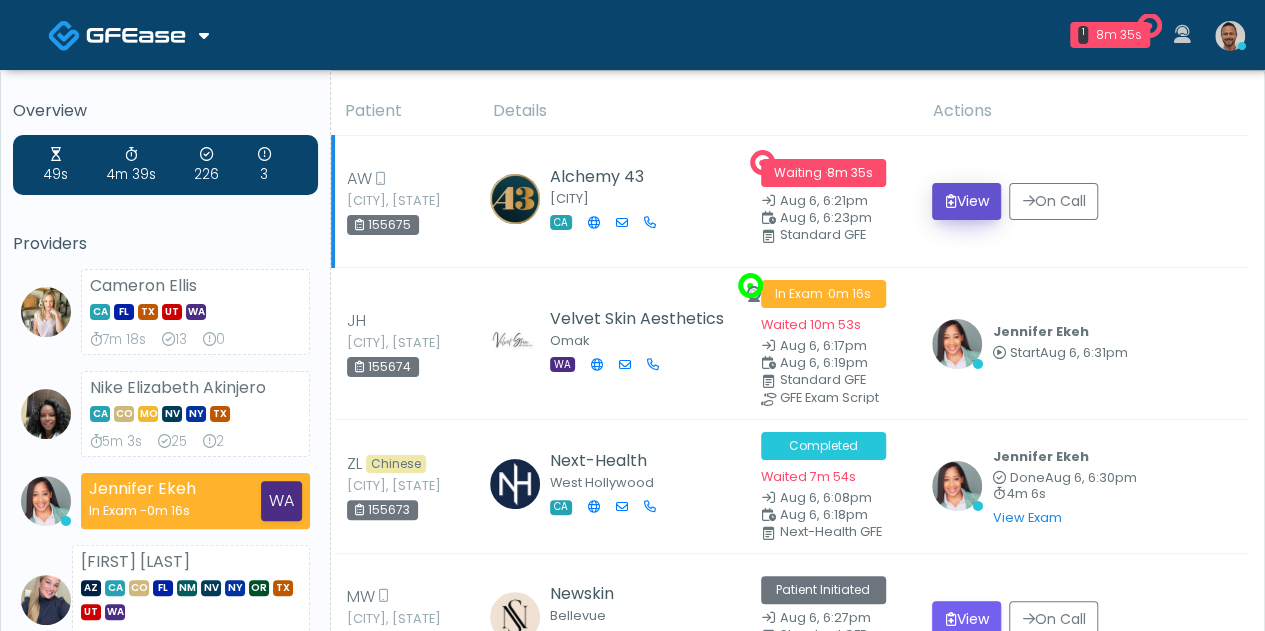 click at bounding box center [950, 201] 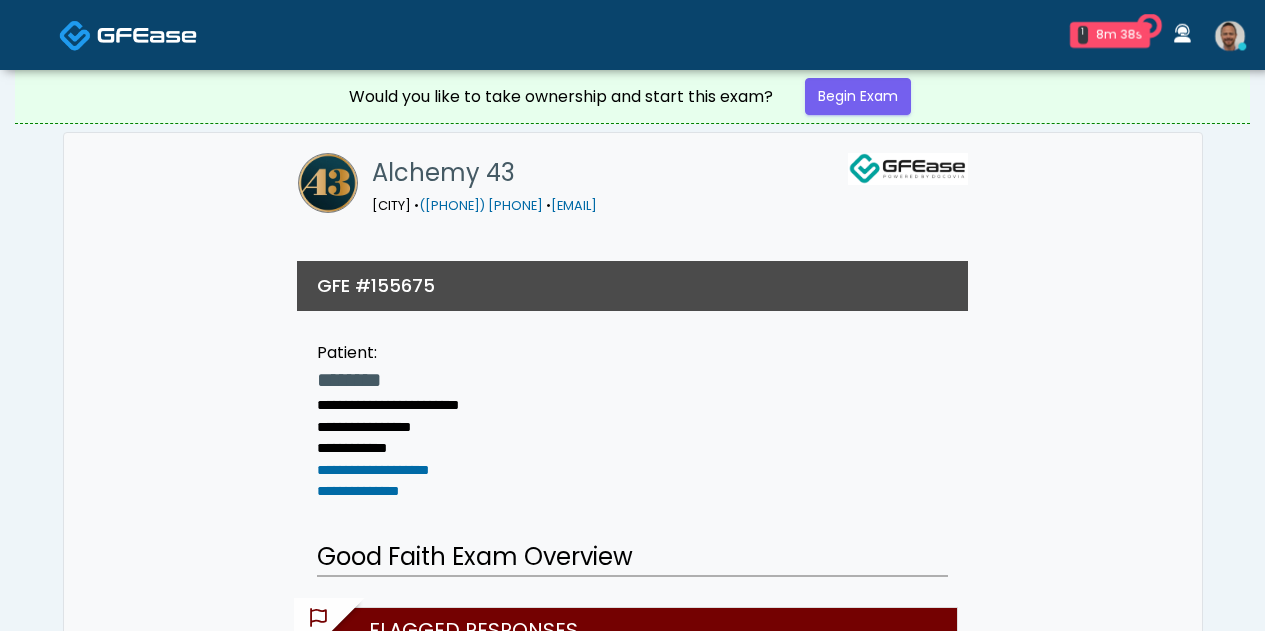 scroll, scrollTop: 0, scrollLeft: 0, axis: both 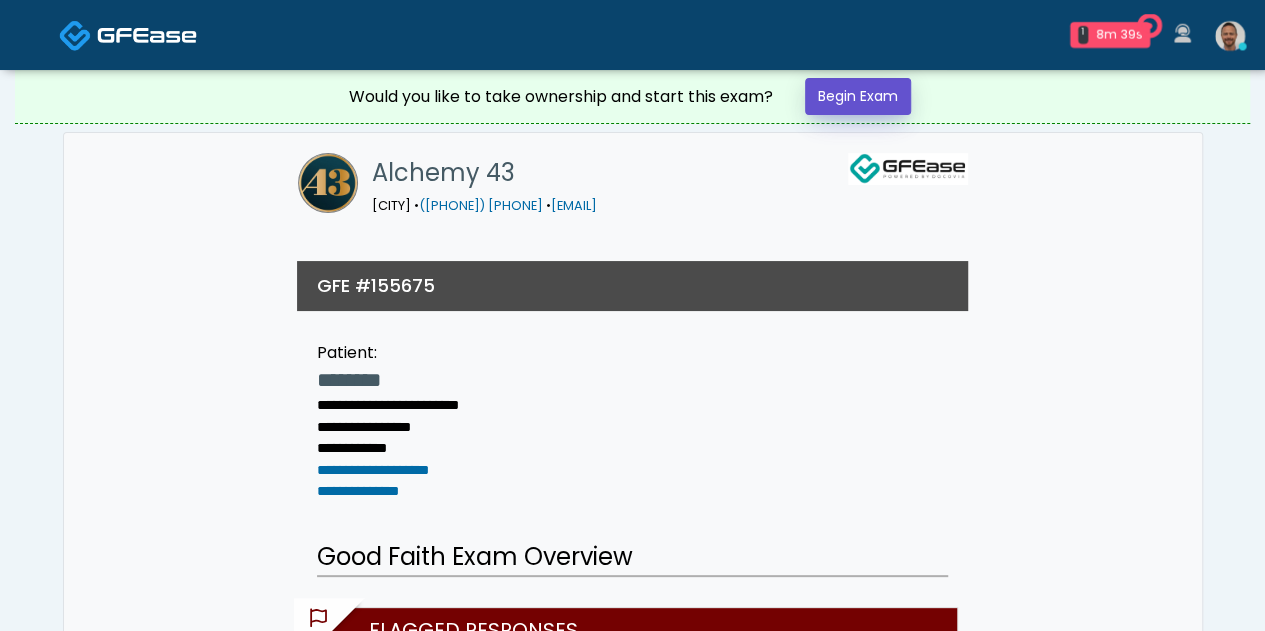 click on "Begin Exam" at bounding box center (858, 96) 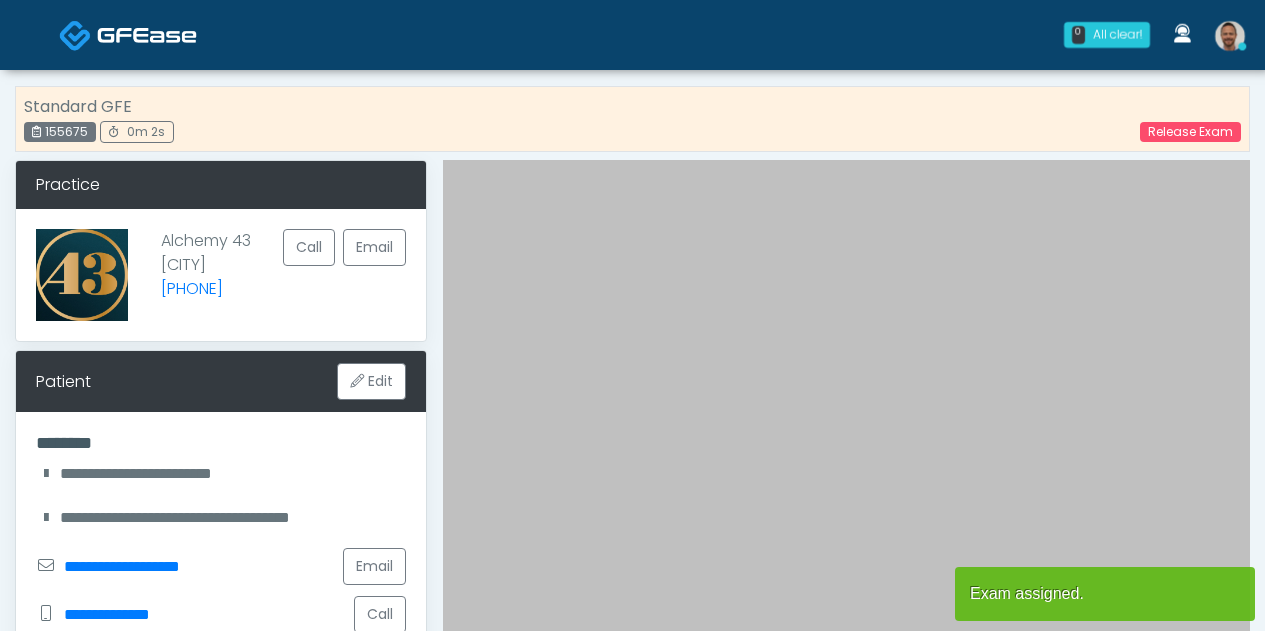 scroll, scrollTop: 0, scrollLeft: 0, axis: both 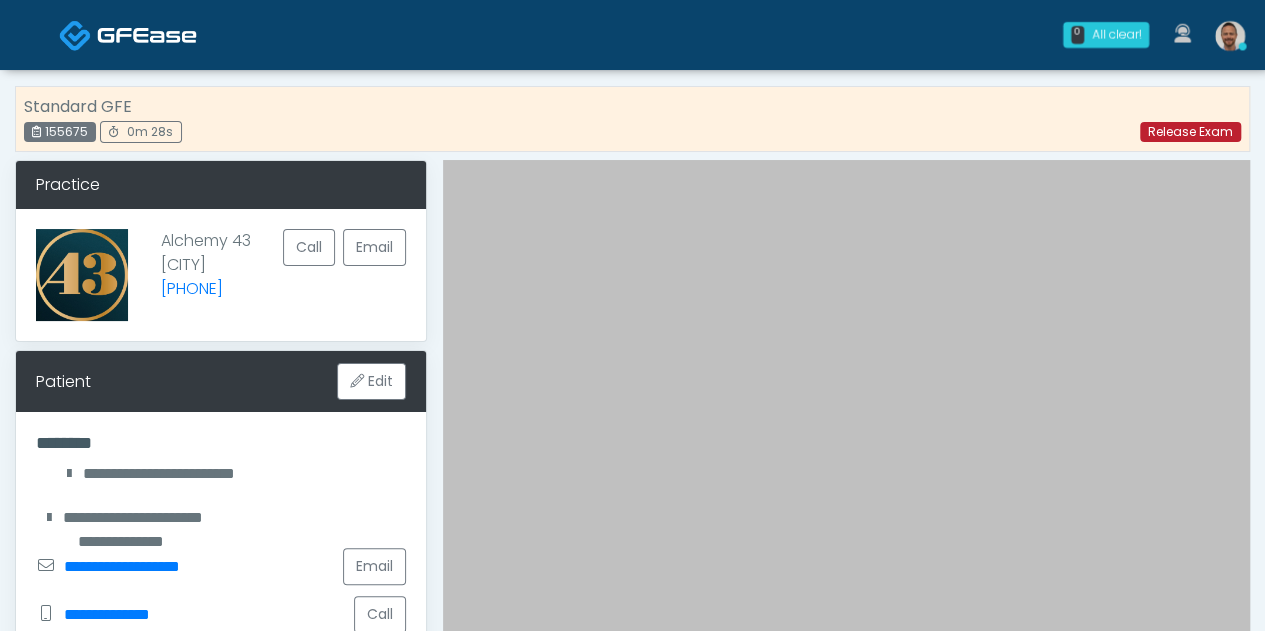 click on "Release Exam" at bounding box center (1190, 132) 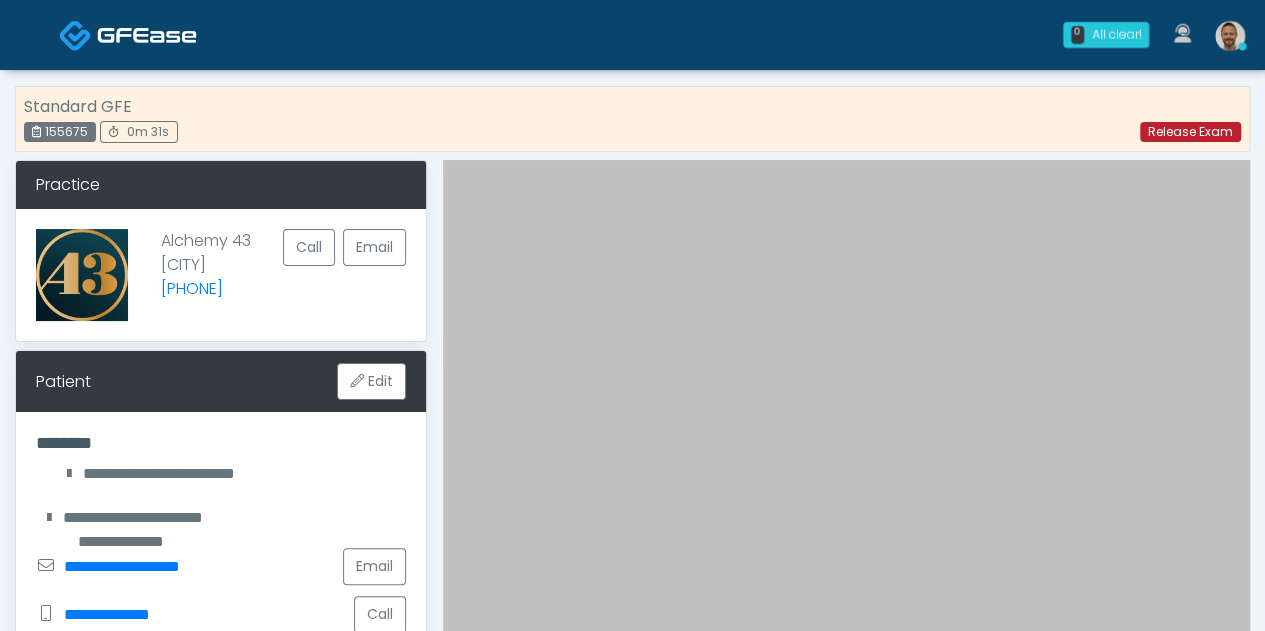 click on "Release Exam" at bounding box center (1190, 132) 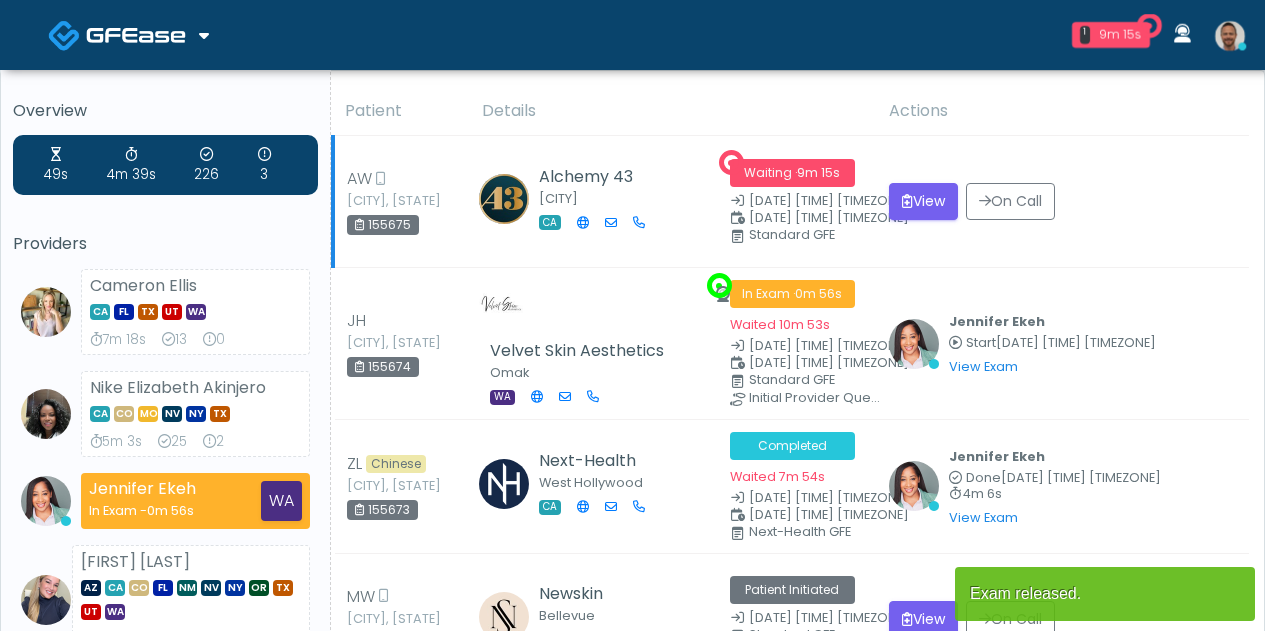scroll, scrollTop: 0, scrollLeft: 0, axis: both 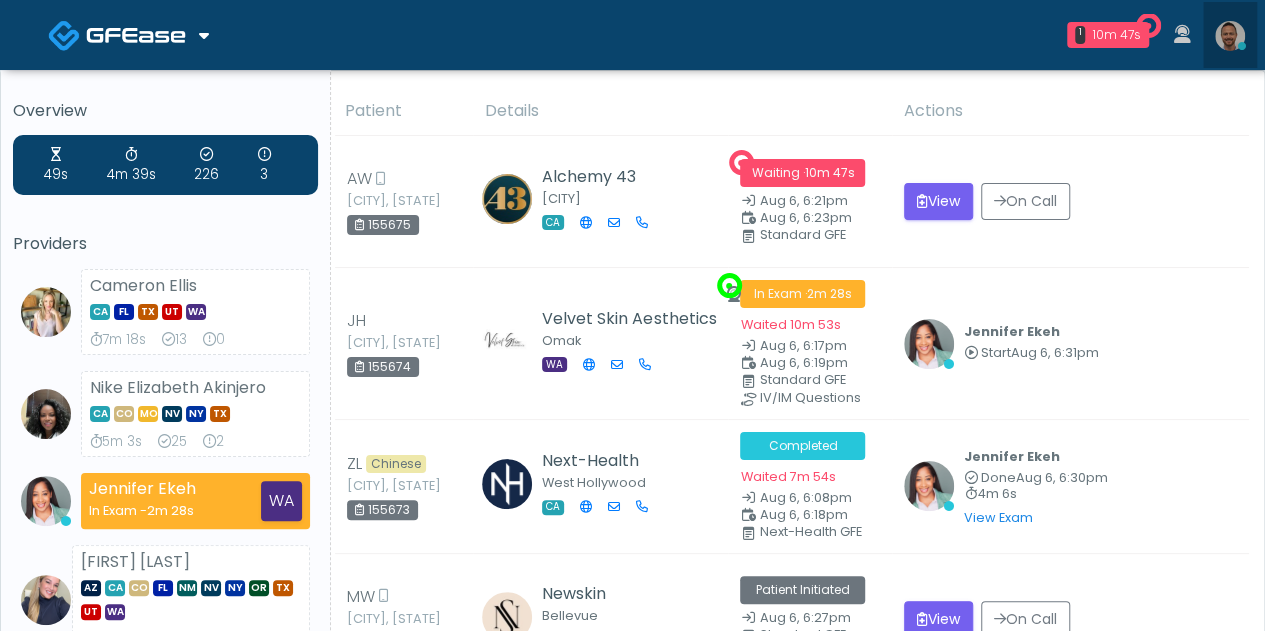 click at bounding box center (1230, 36) 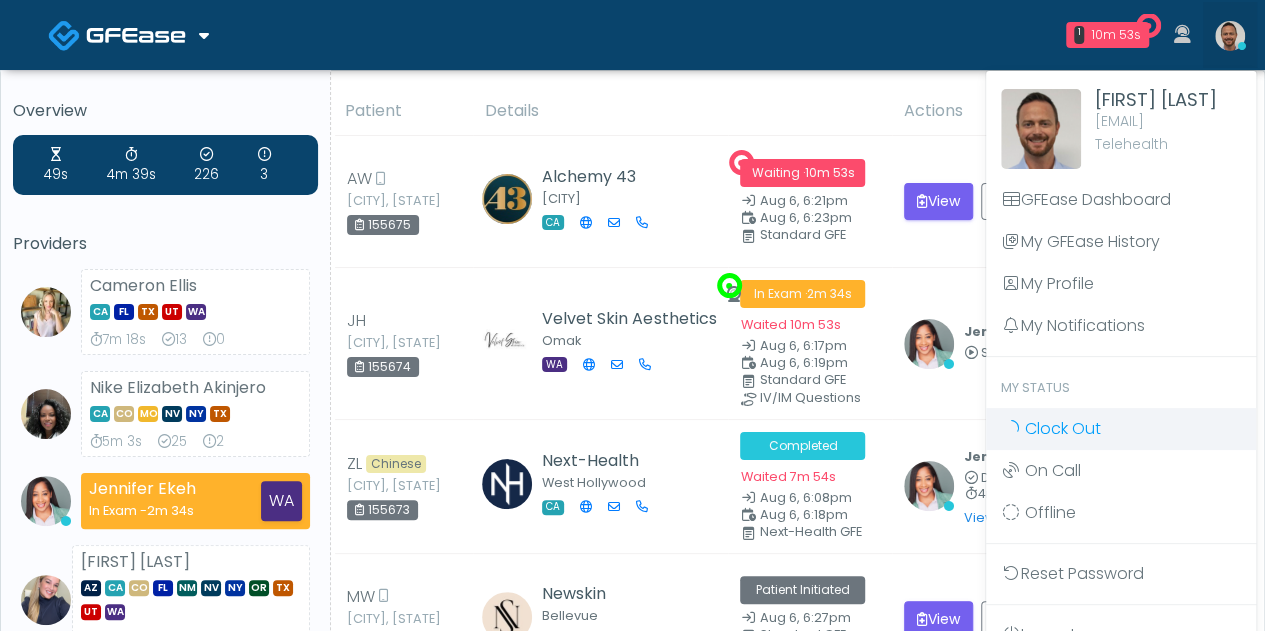 click on "Clock Out" at bounding box center (1063, 428) 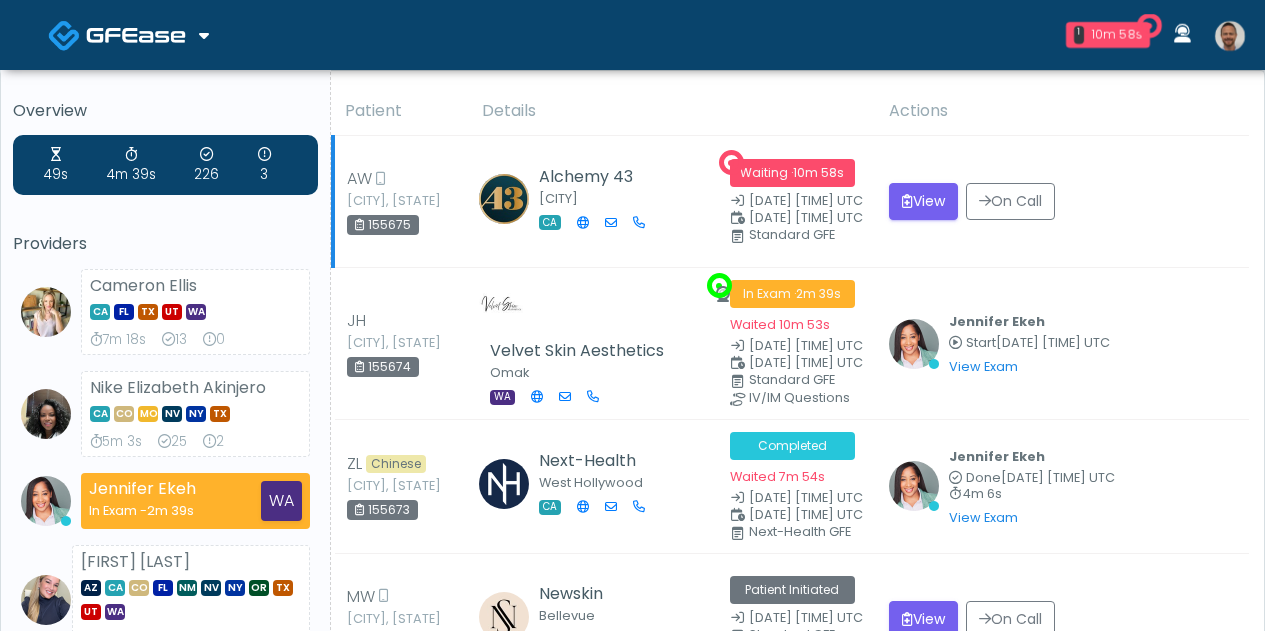 scroll, scrollTop: 0, scrollLeft: 0, axis: both 